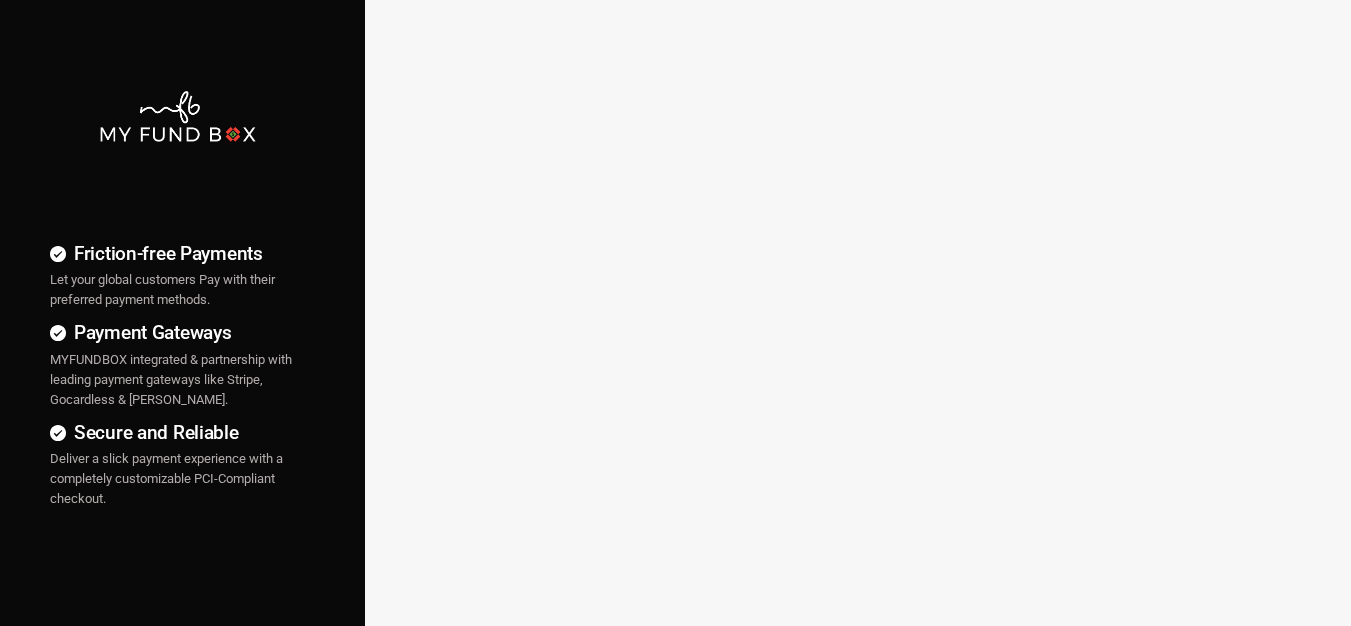 scroll, scrollTop: 0, scrollLeft: 0, axis: both 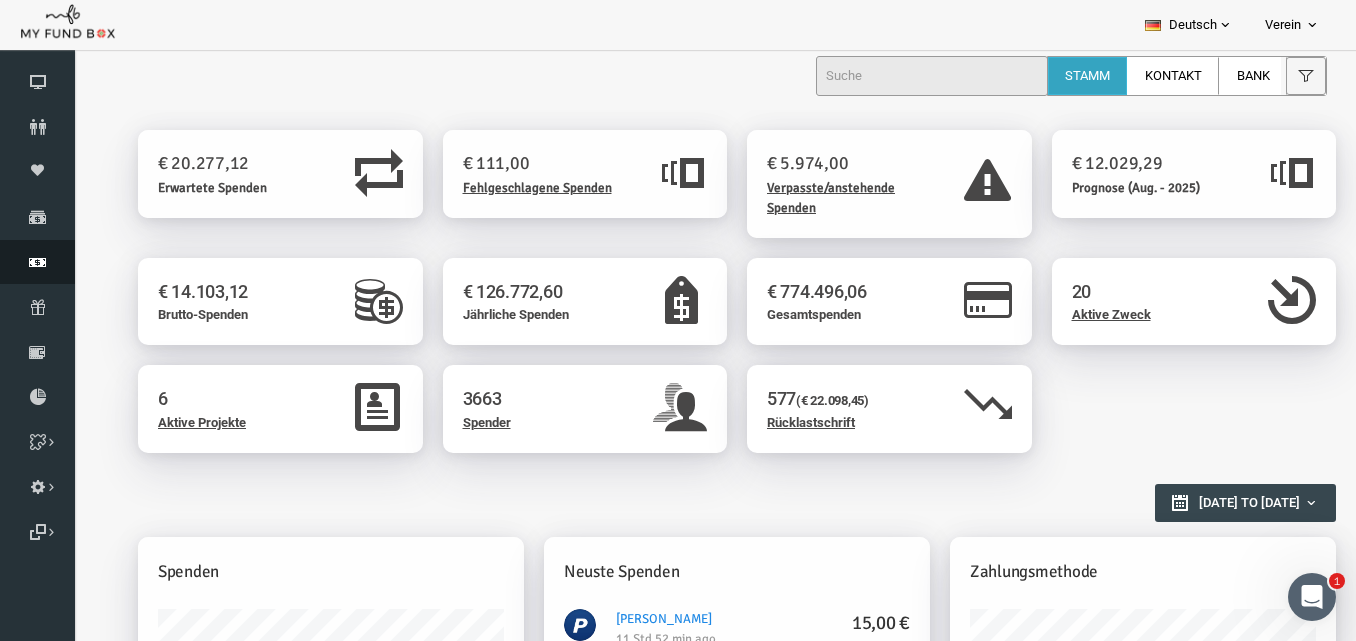 click at bounding box center [37, 262] 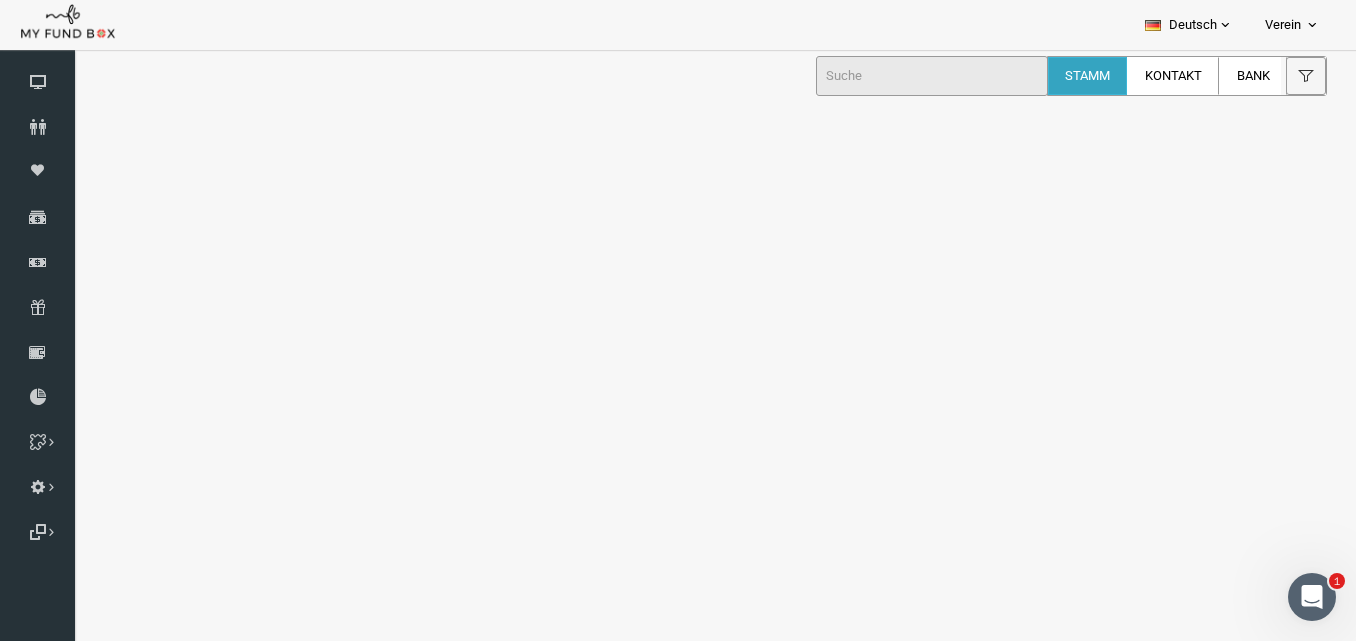 select on "100" 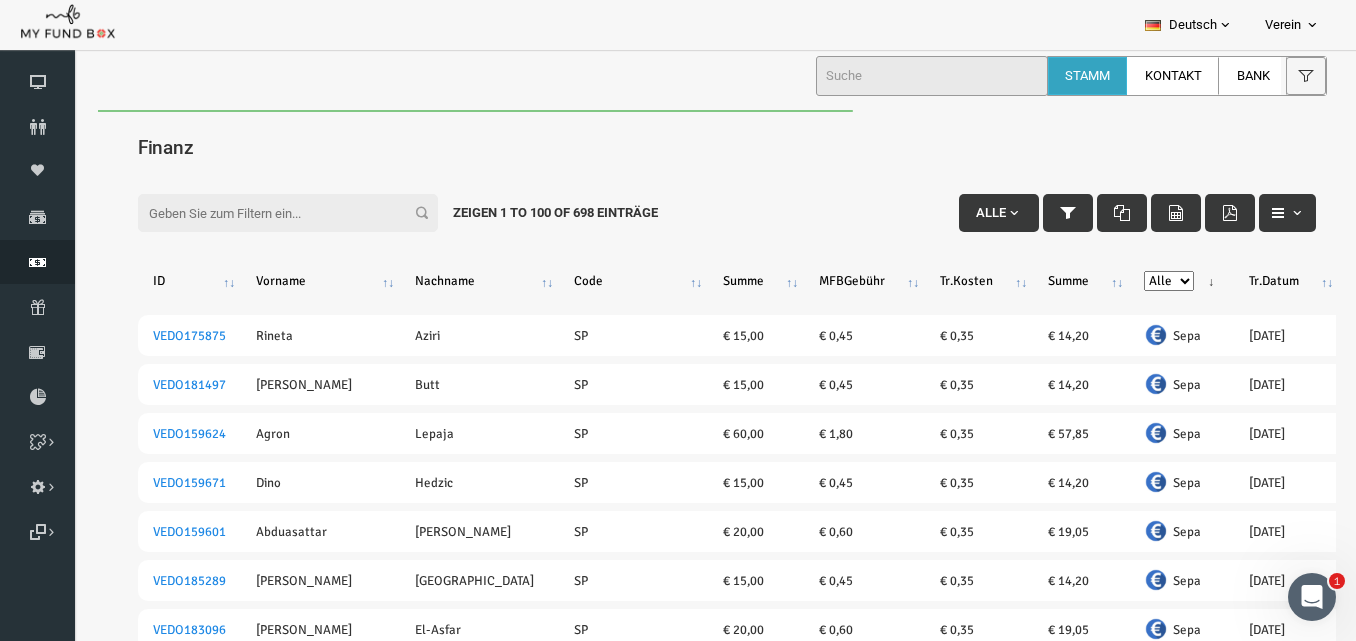 scroll, scrollTop: 0, scrollLeft: 0, axis: both 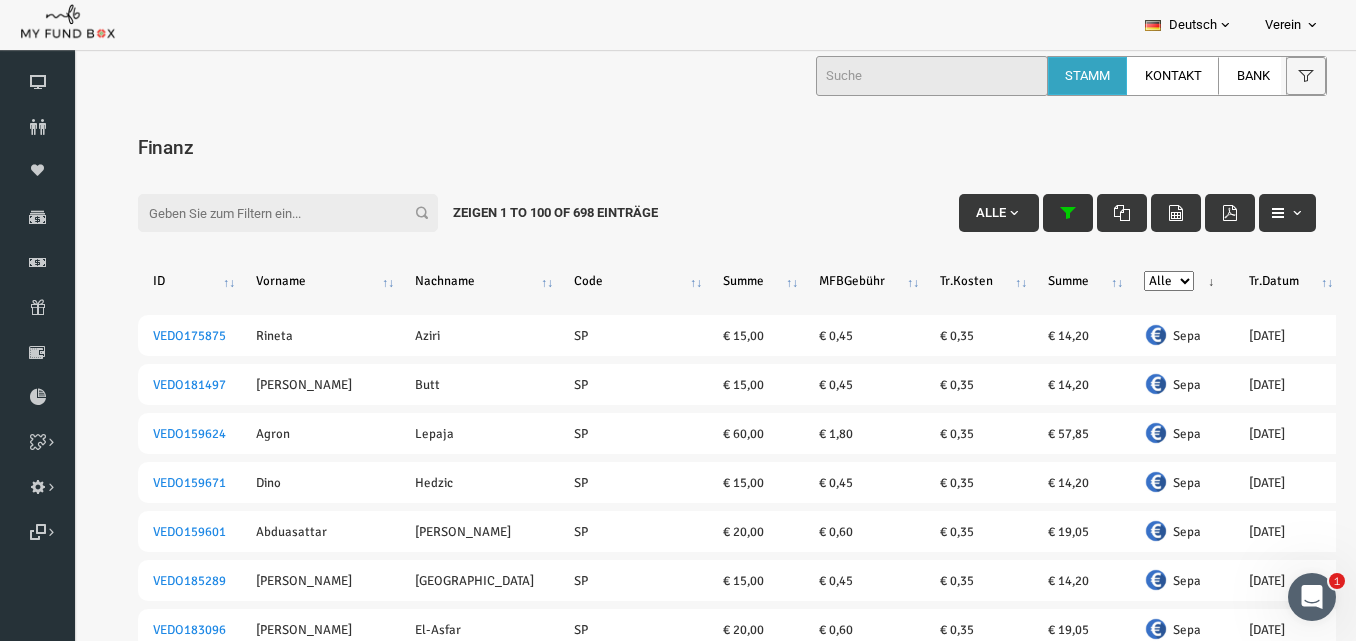 click at bounding box center (1041, 213) 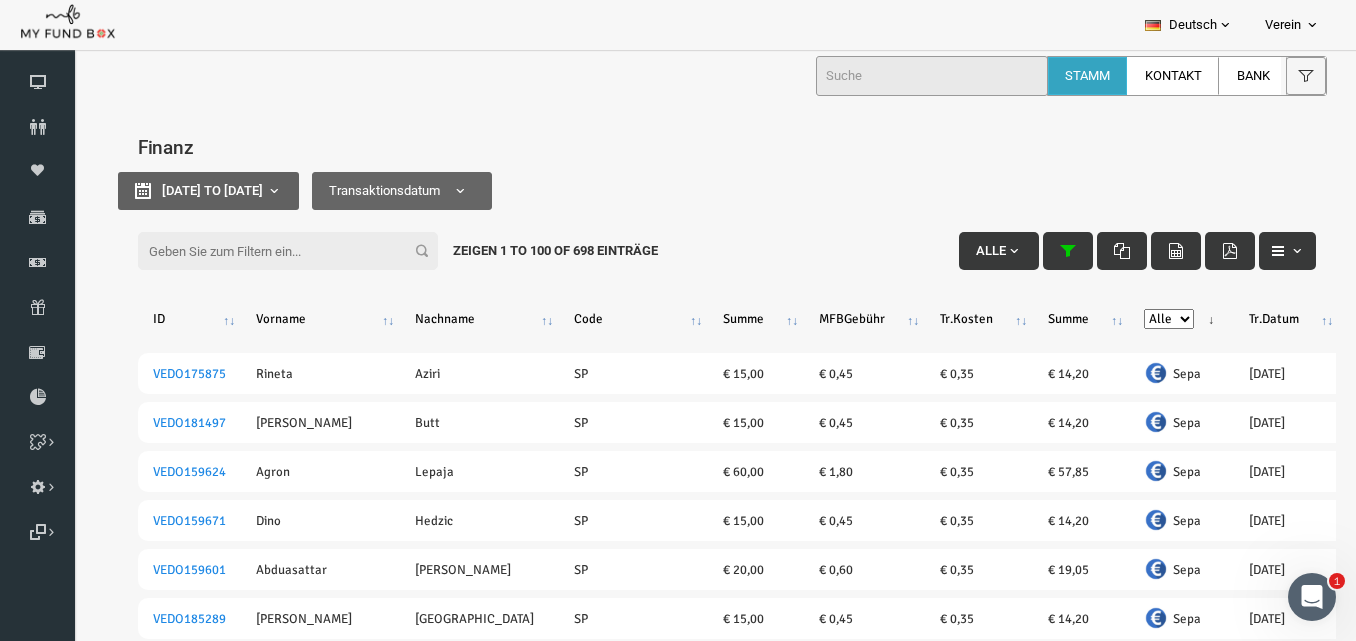 type on "01-05-2025" 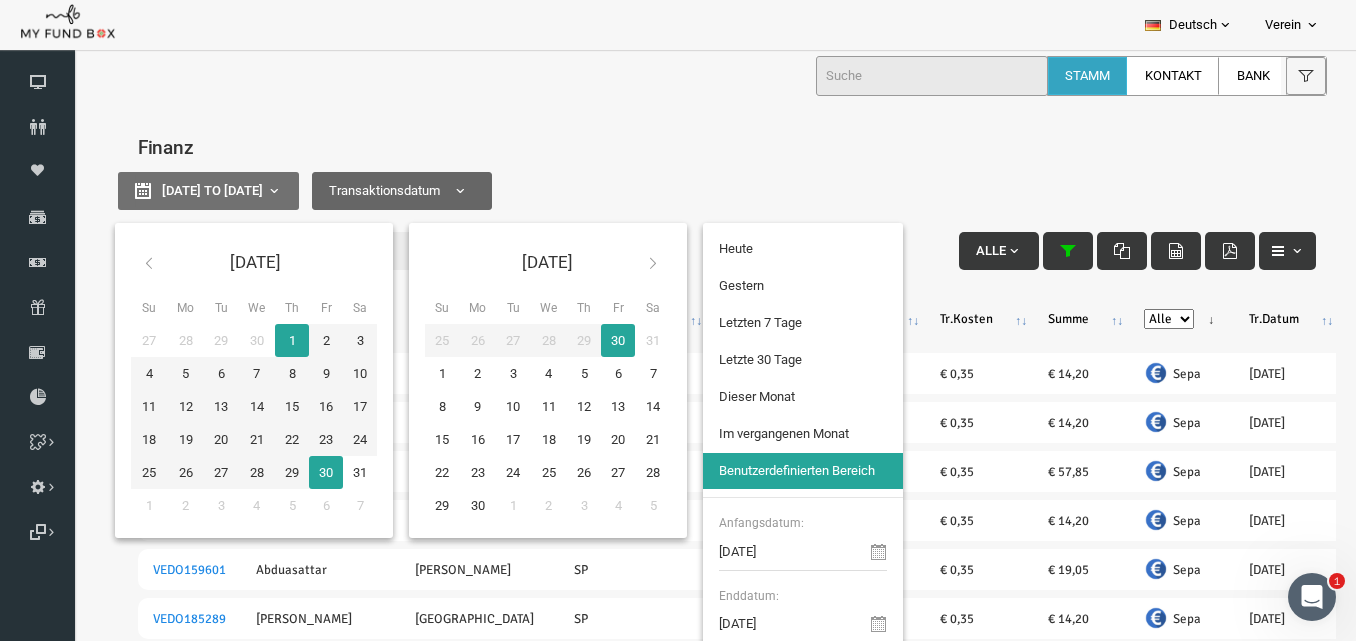 click on "01-05-2025 to 30-05-2025" at bounding box center (185, 190) 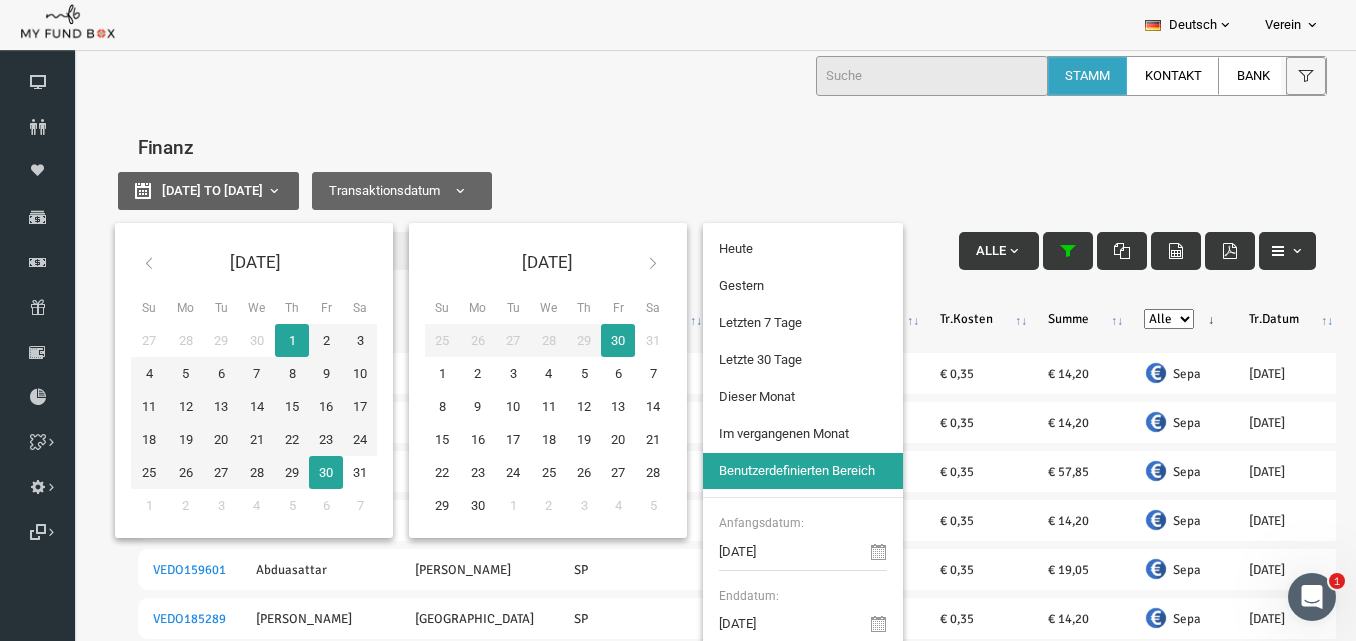 type on "01-06-2025" 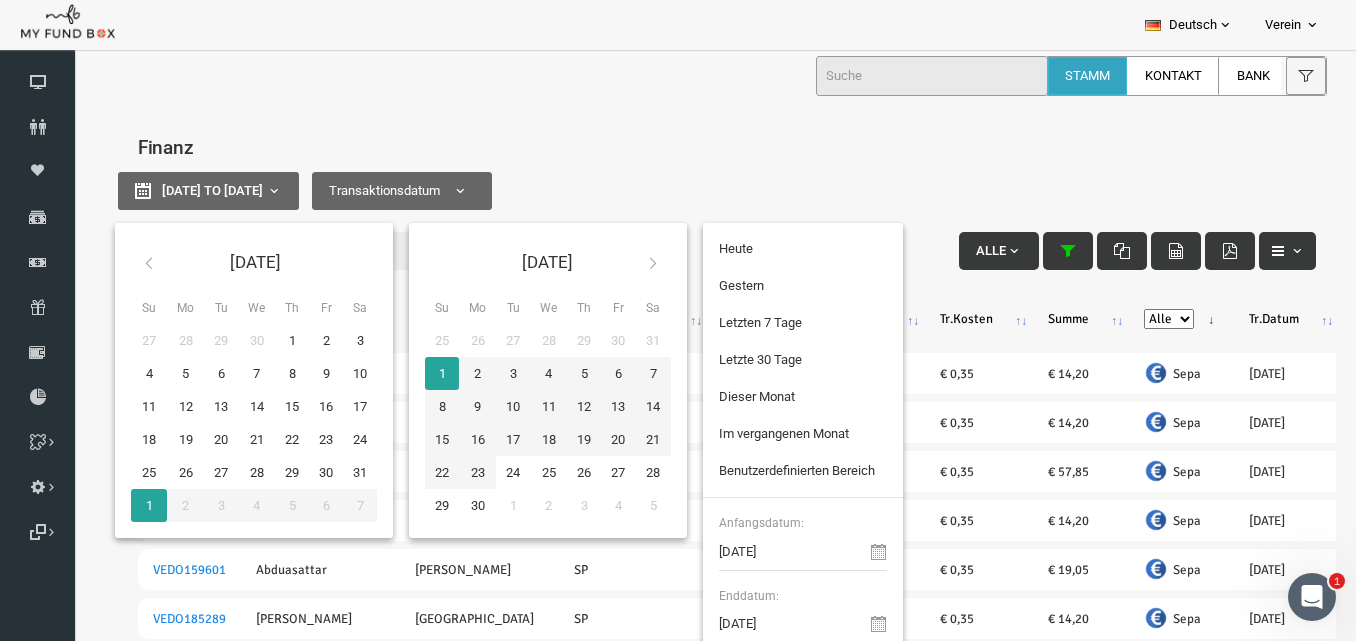 type on "30-06-2025" 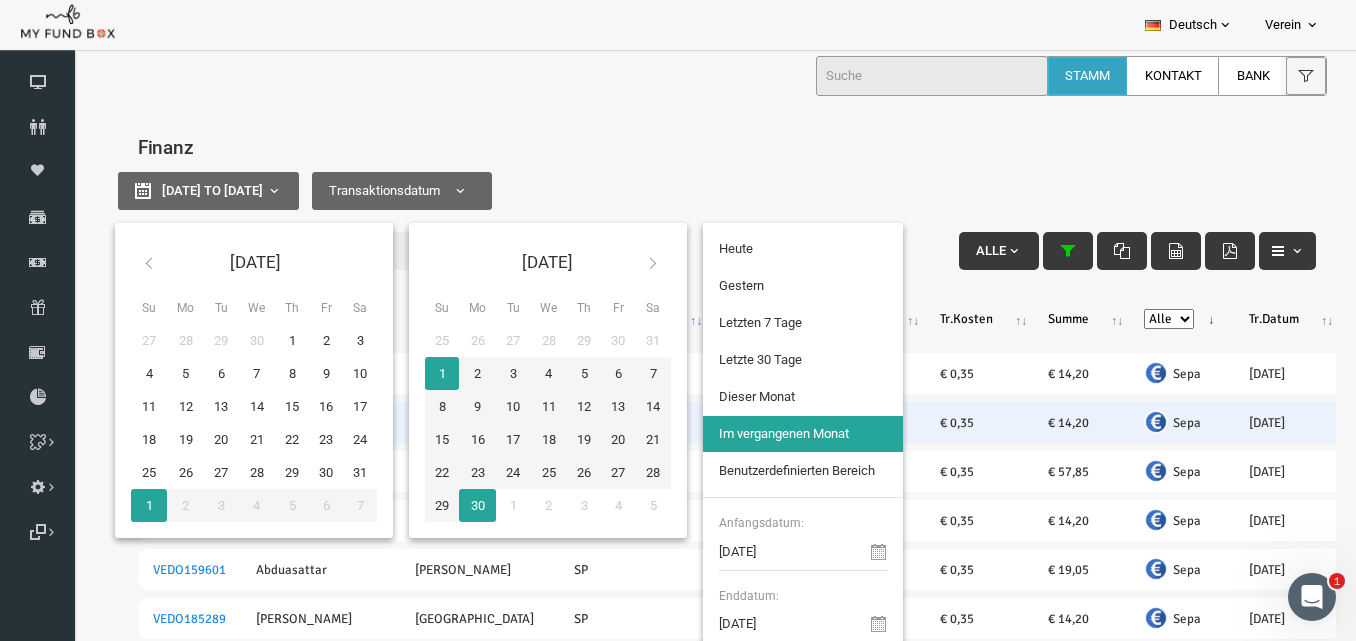 type on "01-06-2025" 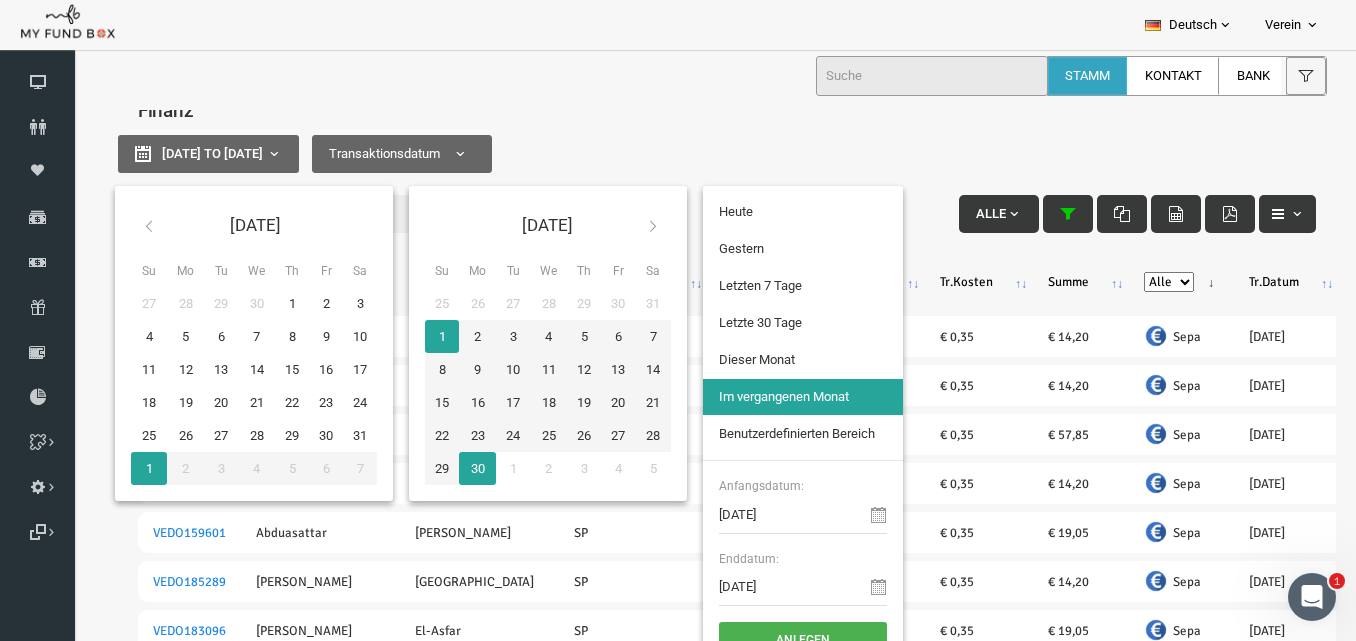 scroll, scrollTop: 52, scrollLeft: 0, axis: vertical 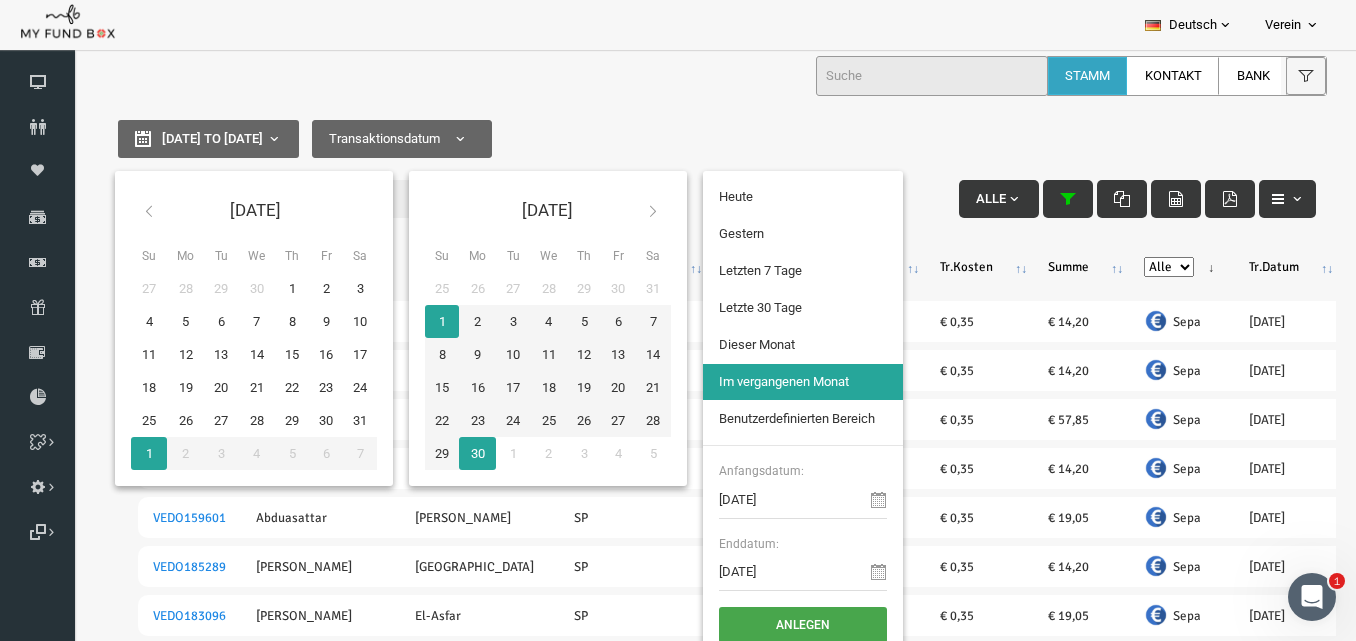 click on "Anlegen" at bounding box center [776, 625] 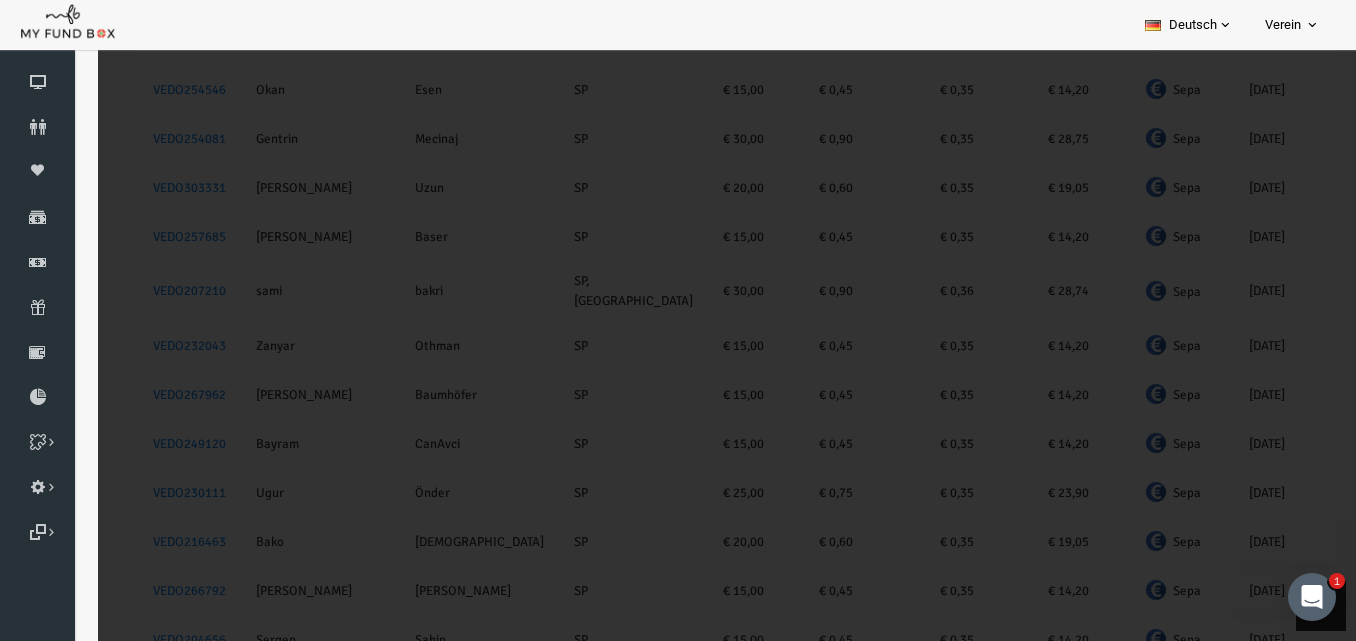 scroll, scrollTop: 3200, scrollLeft: 0, axis: vertical 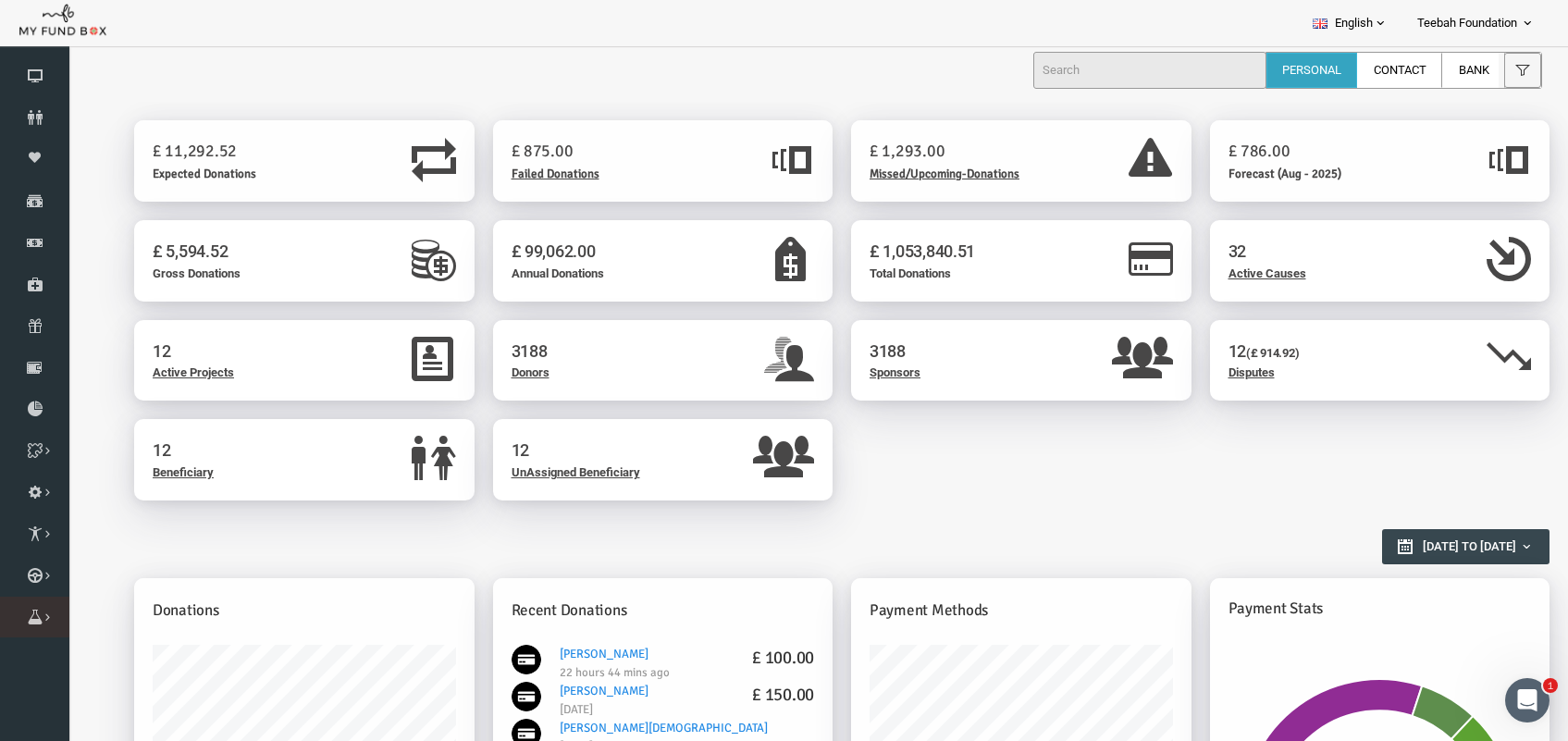 click on "Orders" at bounding box center [0, 0] 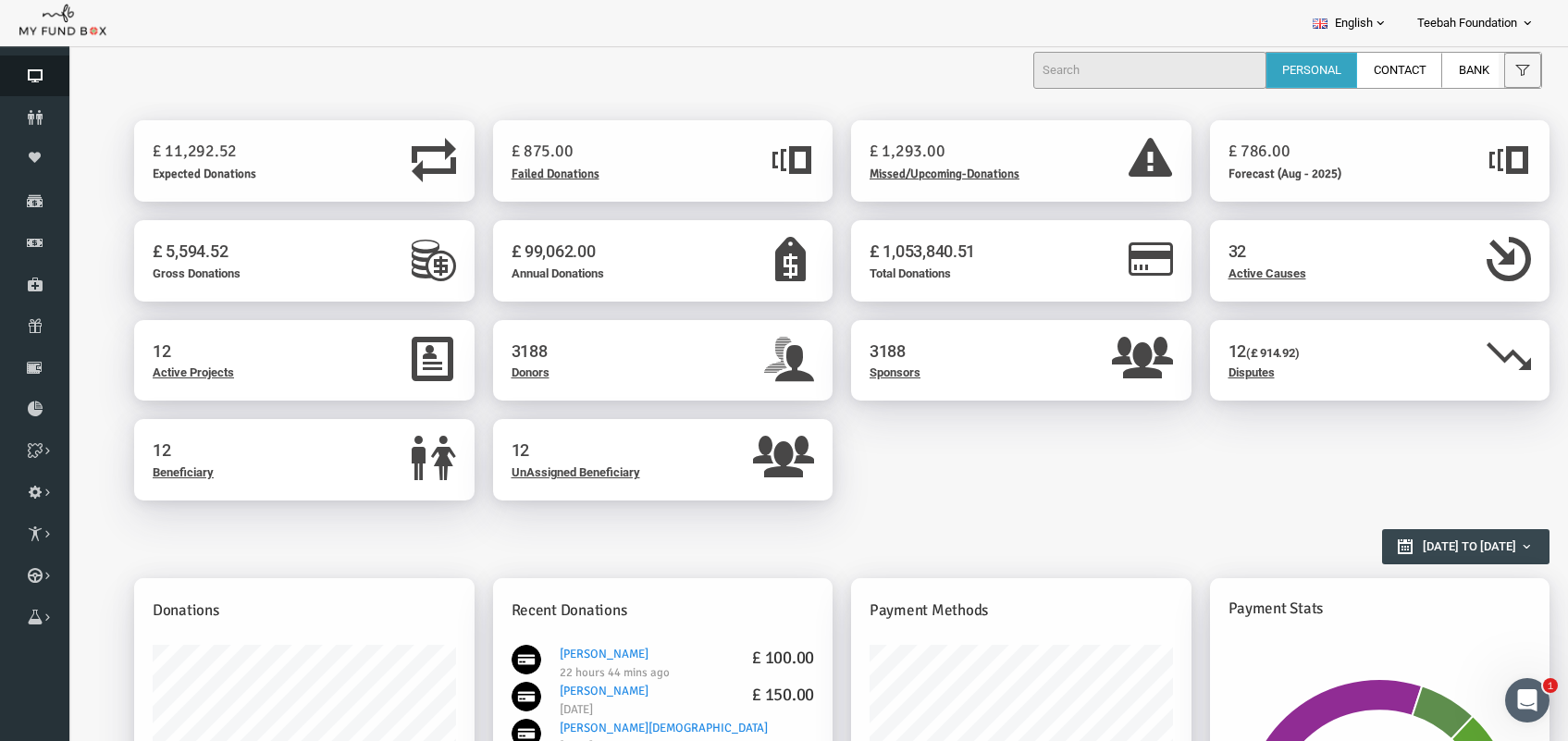 click at bounding box center (34, 76) 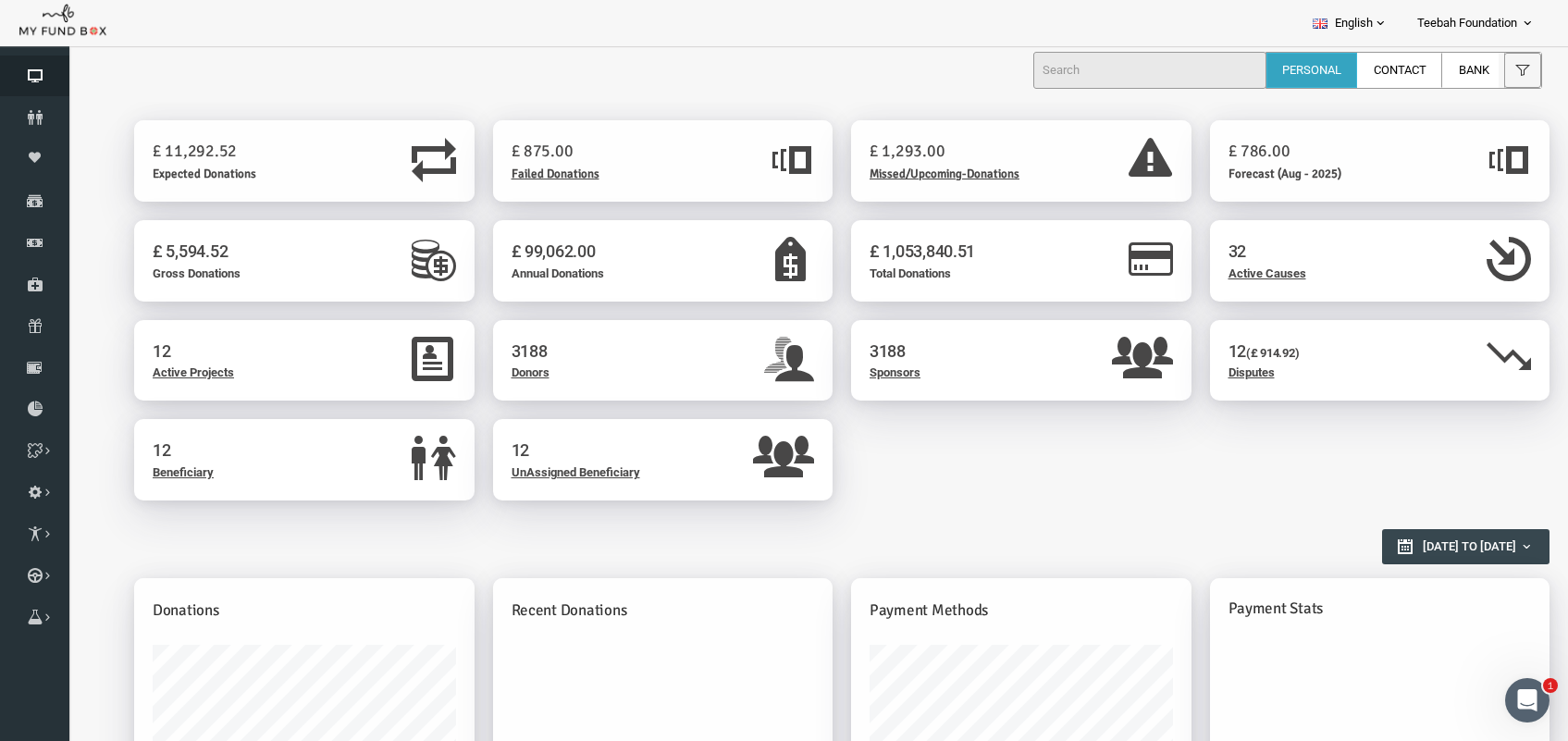 scroll, scrollTop: 0, scrollLeft: 0, axis: both 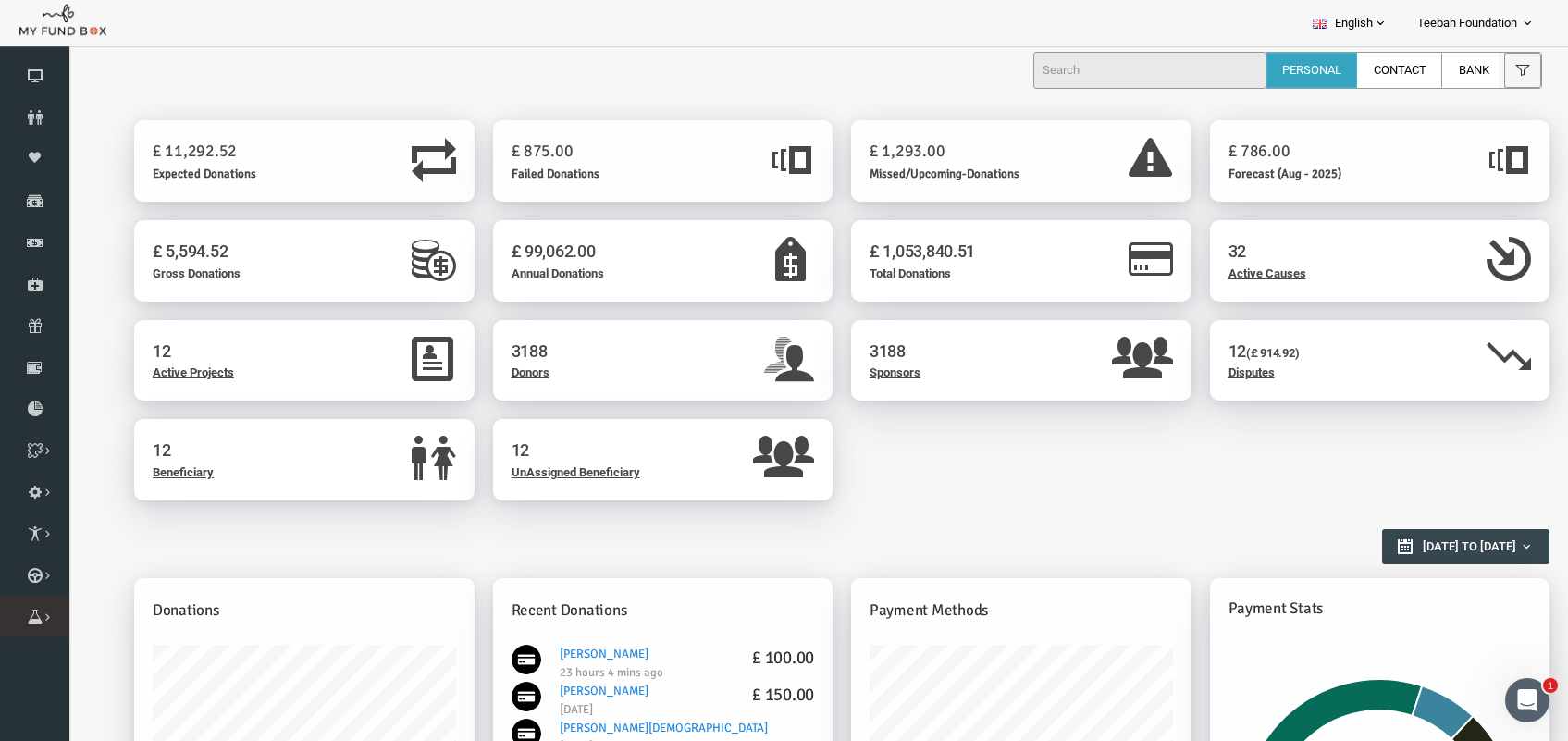 click at bounding box center (0, 0) 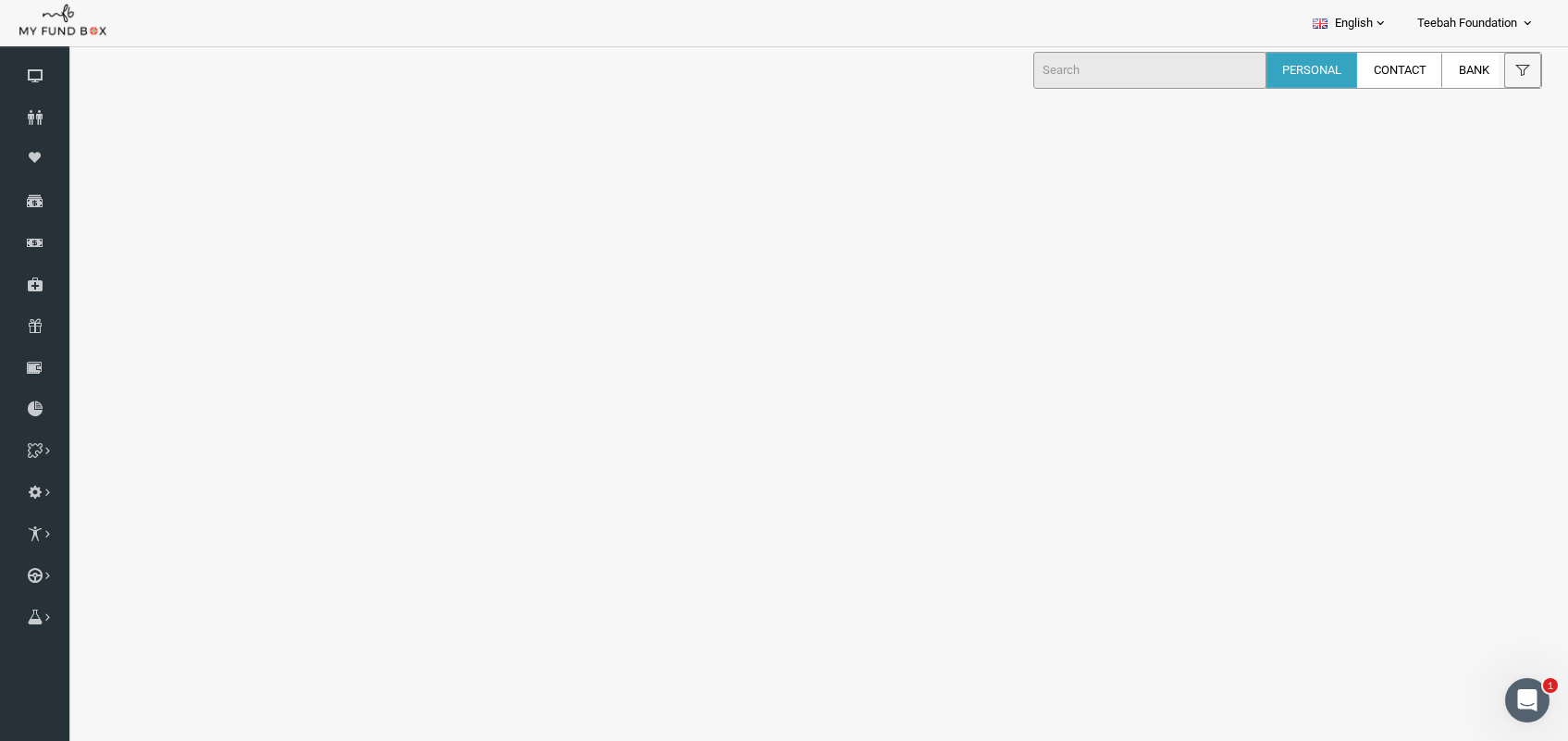 scroll, scrollTop: 0, scrollLeft: 0, axis: both 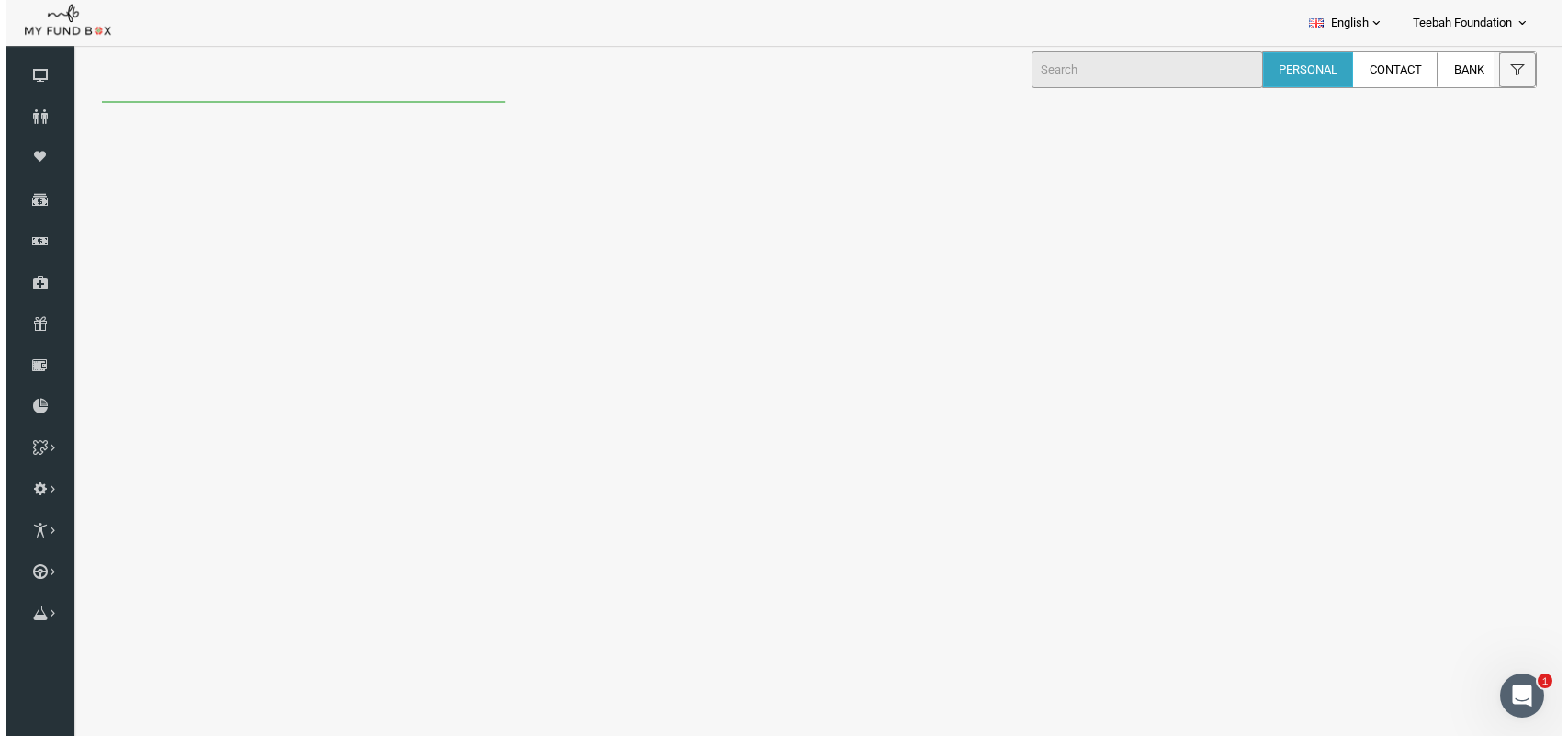 select on "100" 